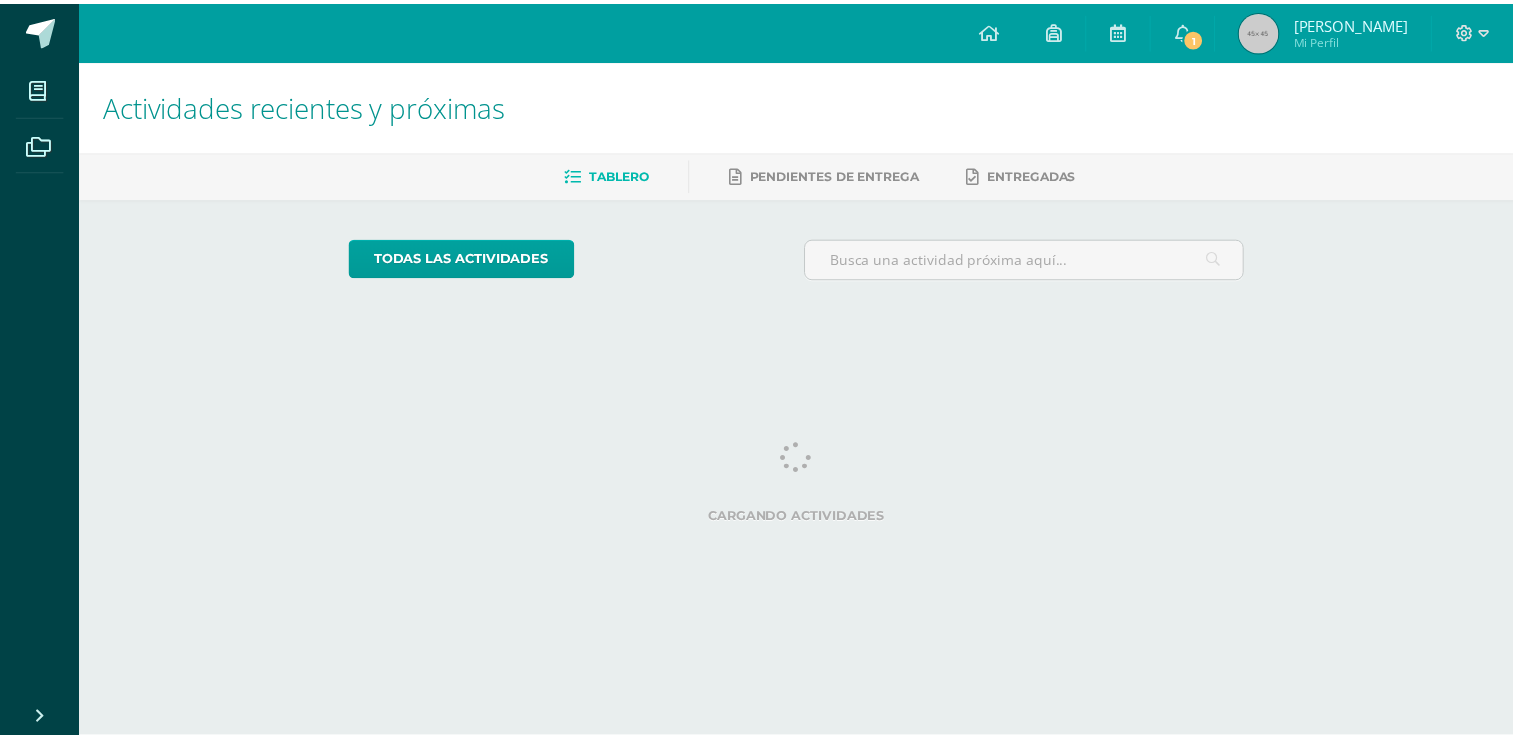 scroll, scrollTop: 0, scrollLeft: 0, axis: both 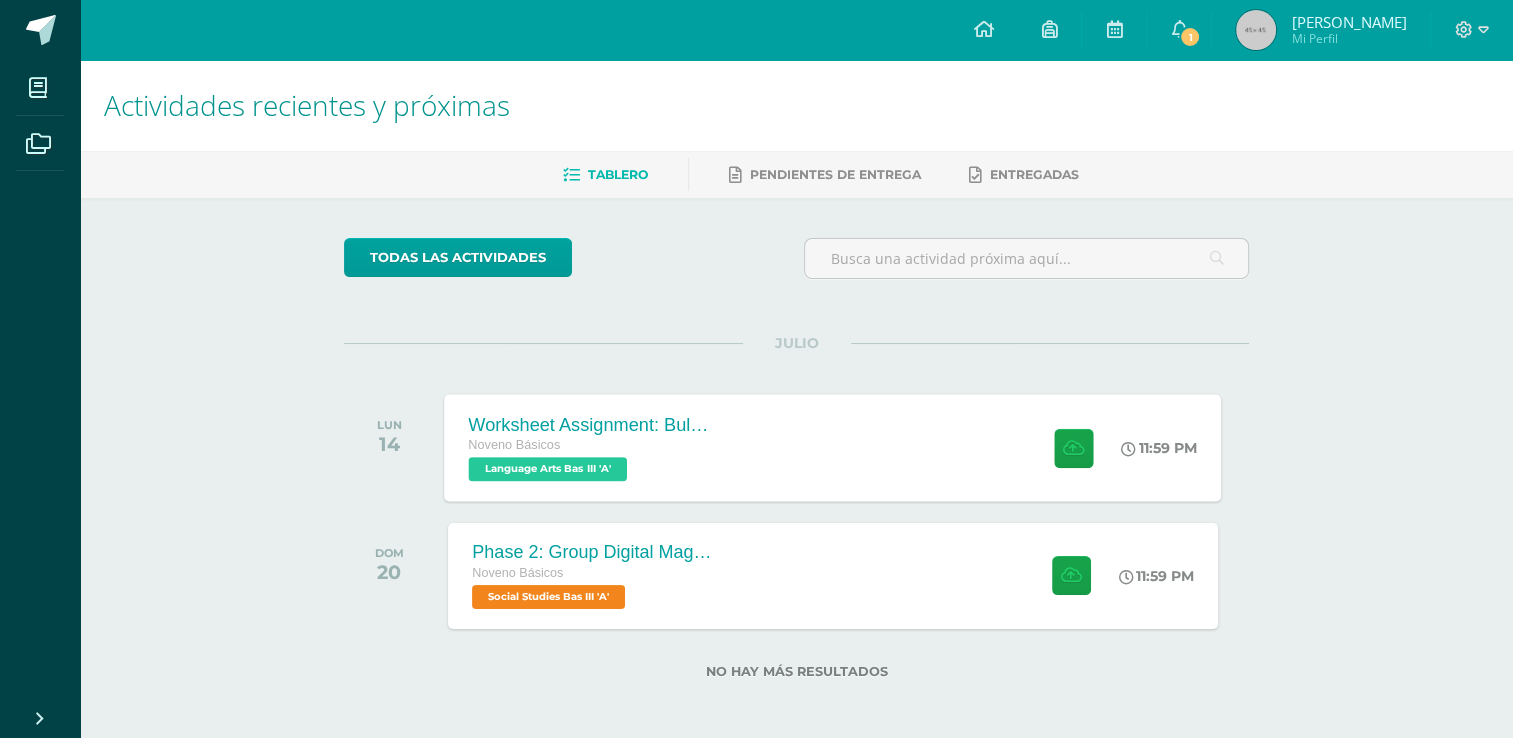 click on "Worksheet Assignment: Bully - Podcast from Radiotopia/PRX
Noveno Básicos
Language Arts  Bas III 'A'
11:59 PM
Worksheet Assignment: Bully - Podcast from Radiotopia/PRX
Language Arts  Bas III" at bounding box center (833, 447) 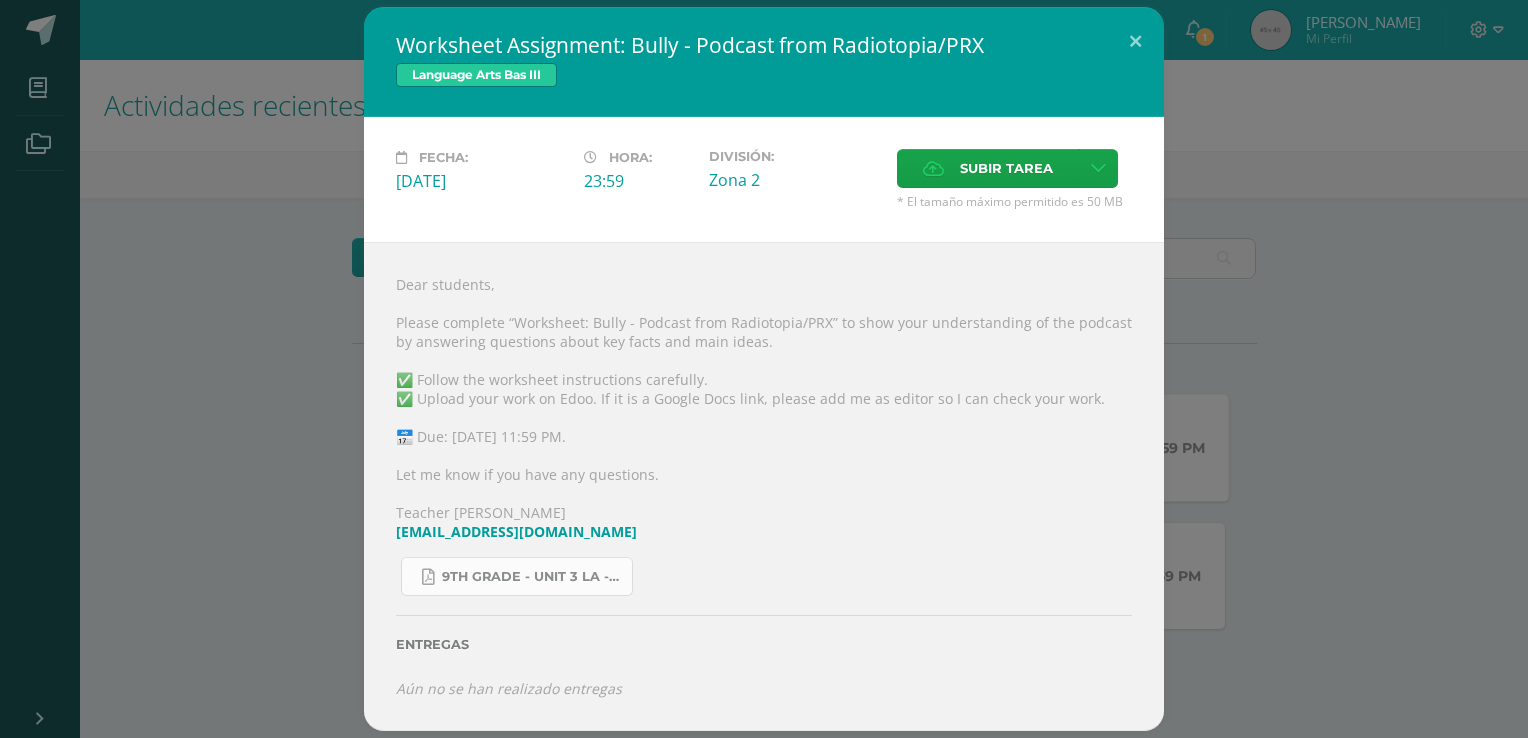 click on "9th Grade - Unit 3 LA - Worksheet Assignment - Bully Podcast from Radiotopia_PRX.pdf" at bounding box center (517, 576) 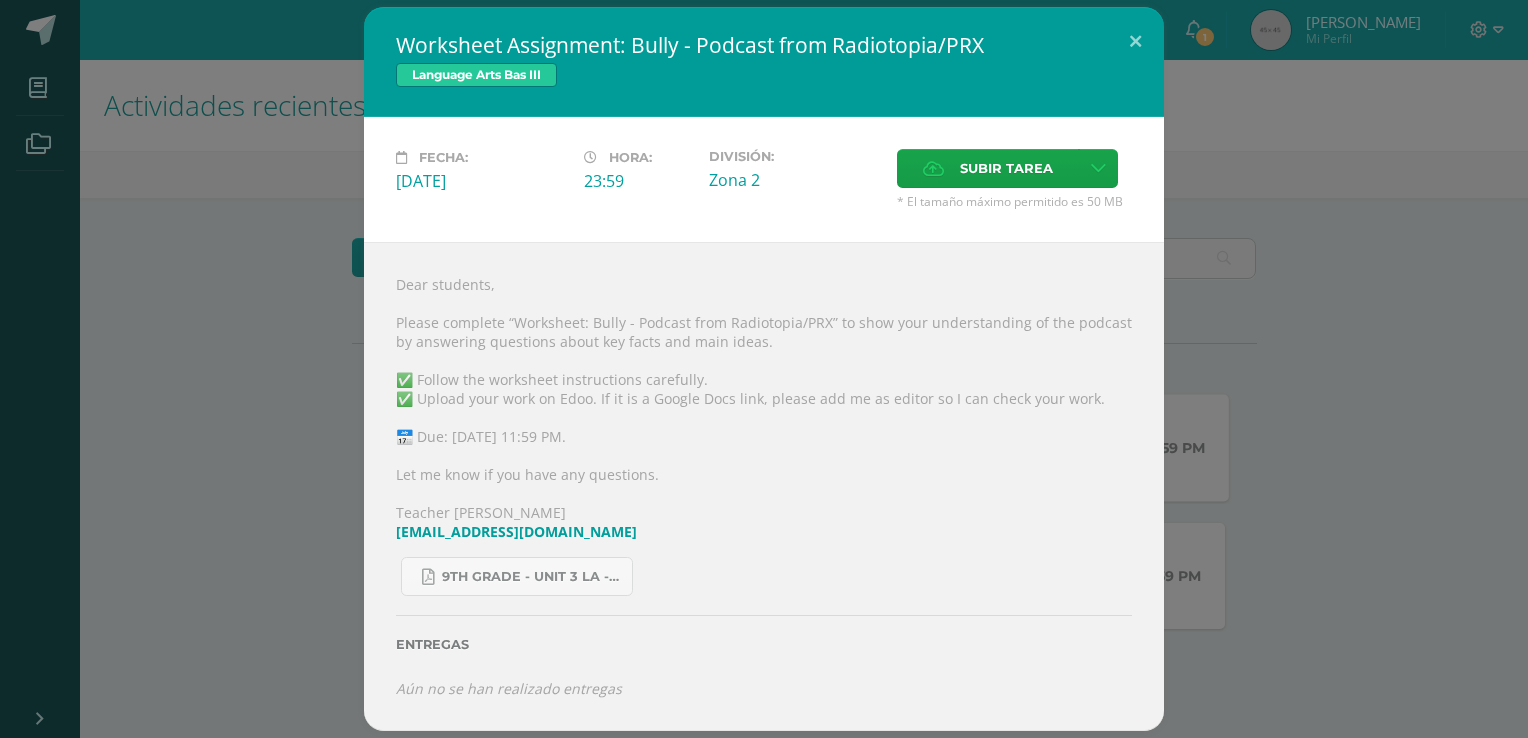 click on "Language Arts  Bas III" at bounding box center (764, 77) 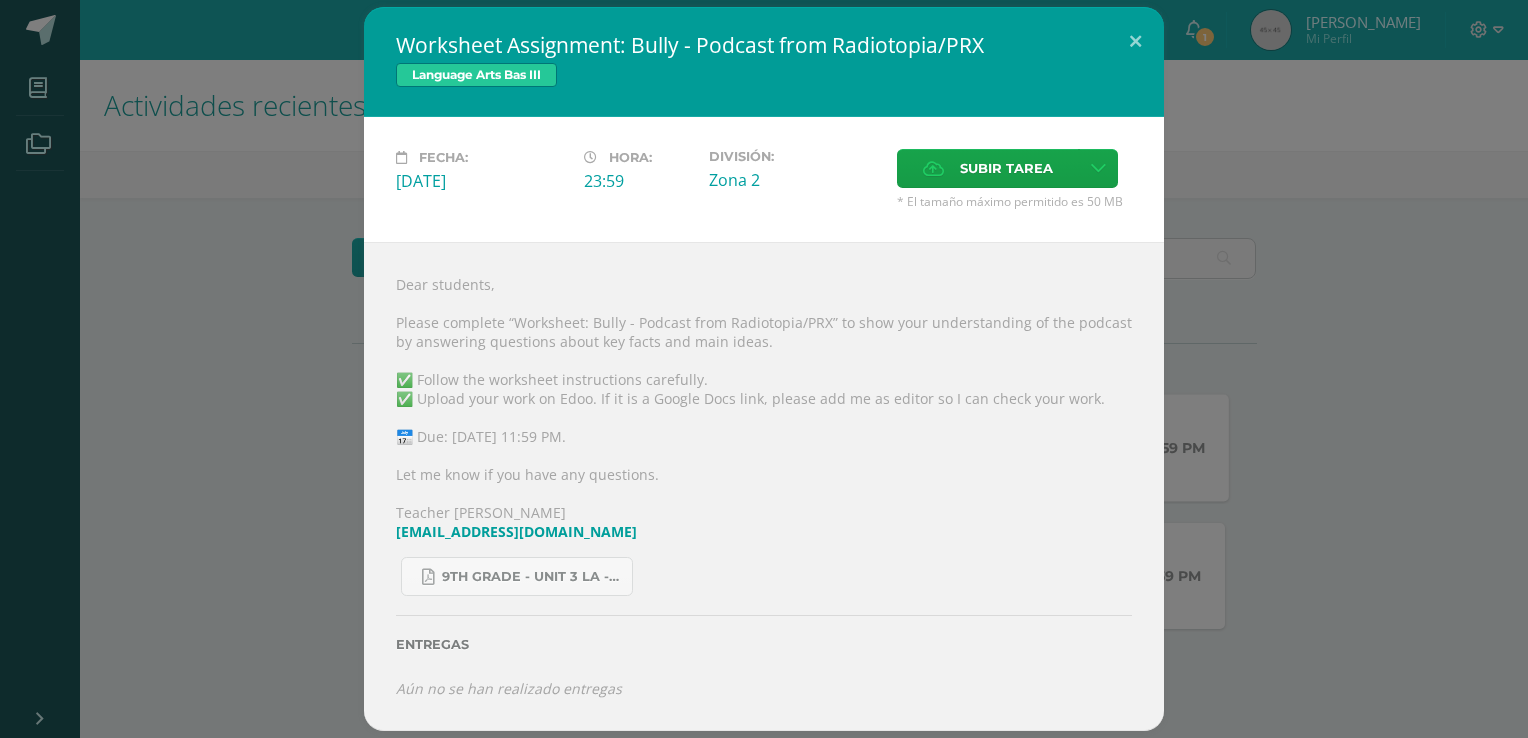 click on "9th Grade - Unit 3 LA - Worksheet Assignment - Bully Podcast from Radiotopia_PRX.pdf" at bounding box center (764, 568) 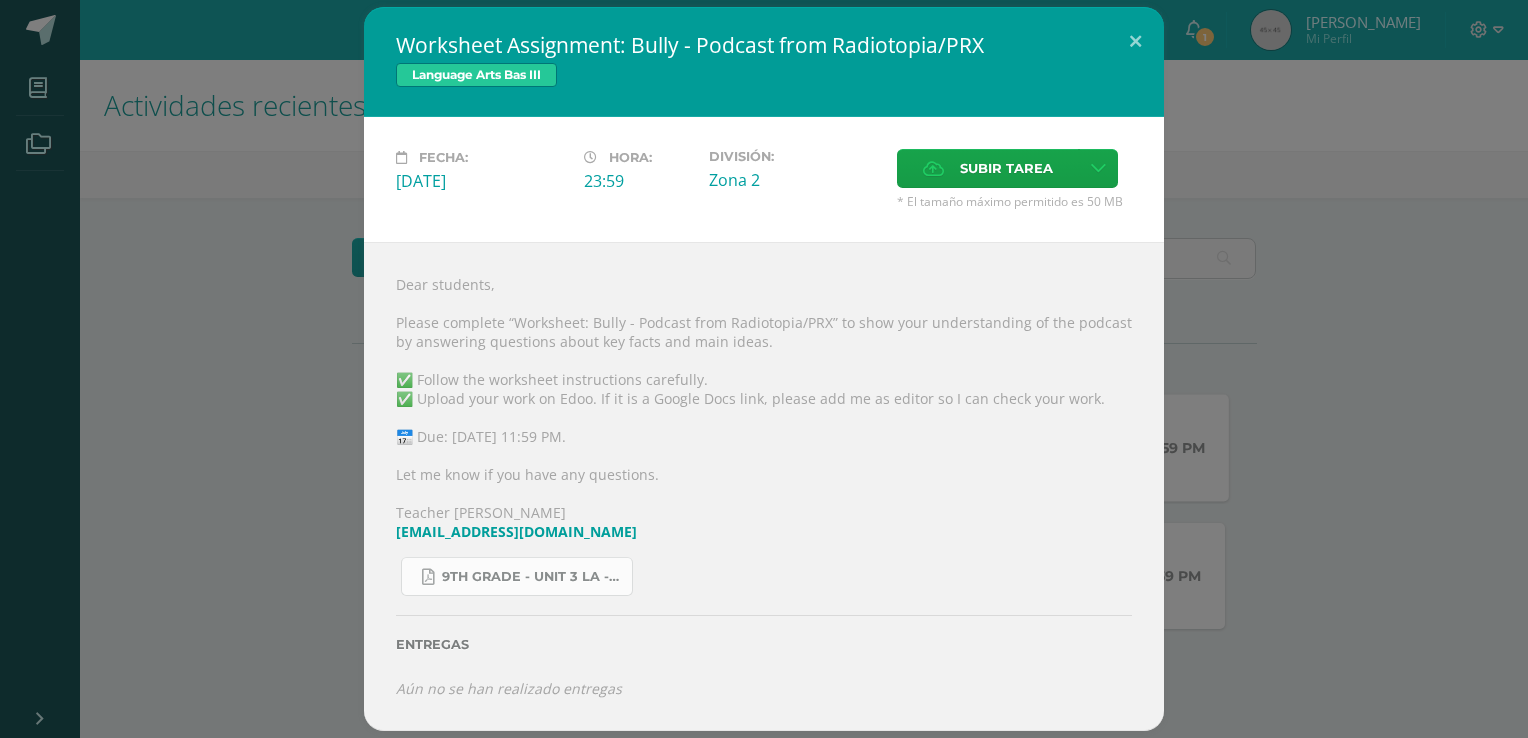 click on "9th Grade - Unit 3 LA - Worksheet Assignment - Bully Podcast from Radiotopia_PRX.pdf" at bounding box center (532, 577) 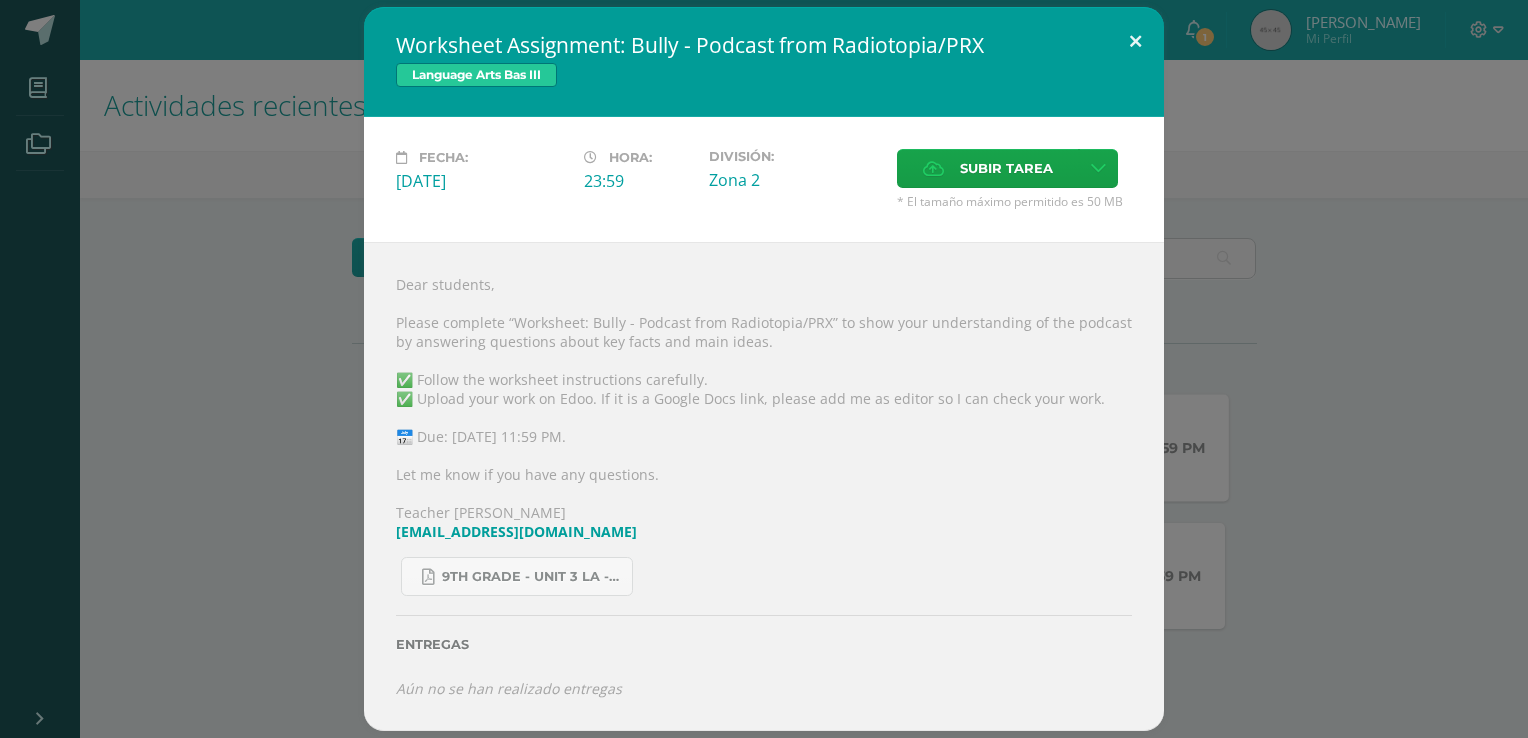 click at bounding box center [1135, 41] 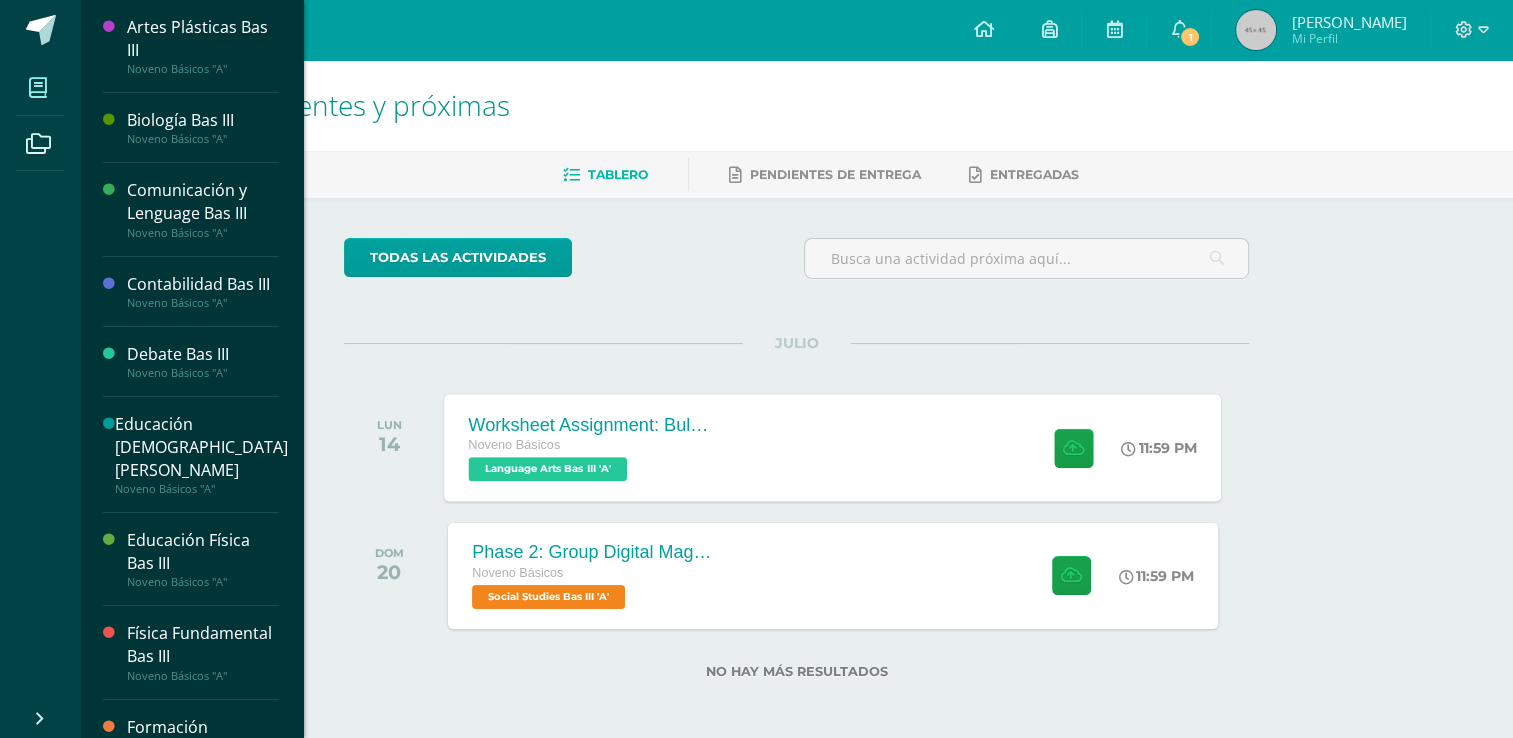 click at bounding box center [38, 87] 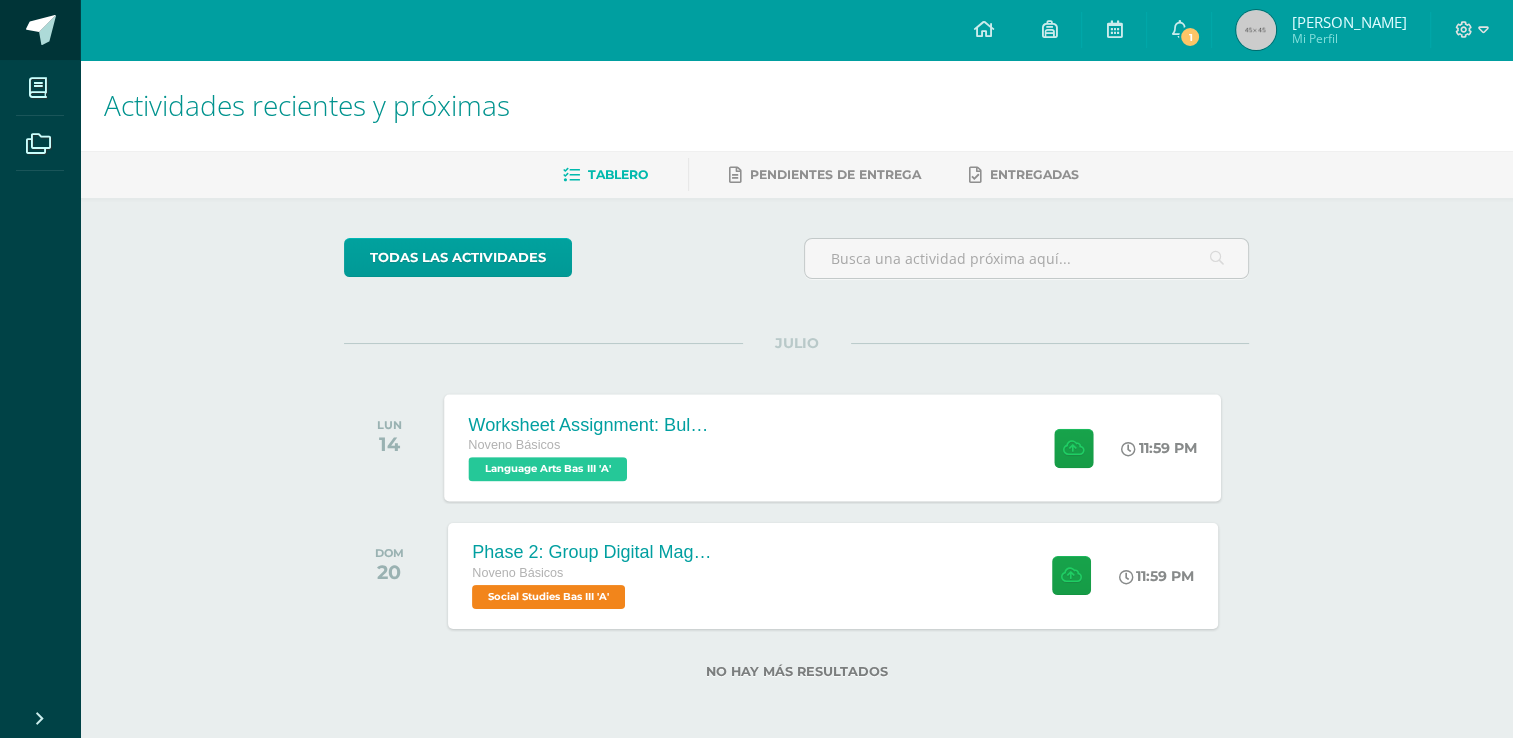 click at bounding box center (41, 30) 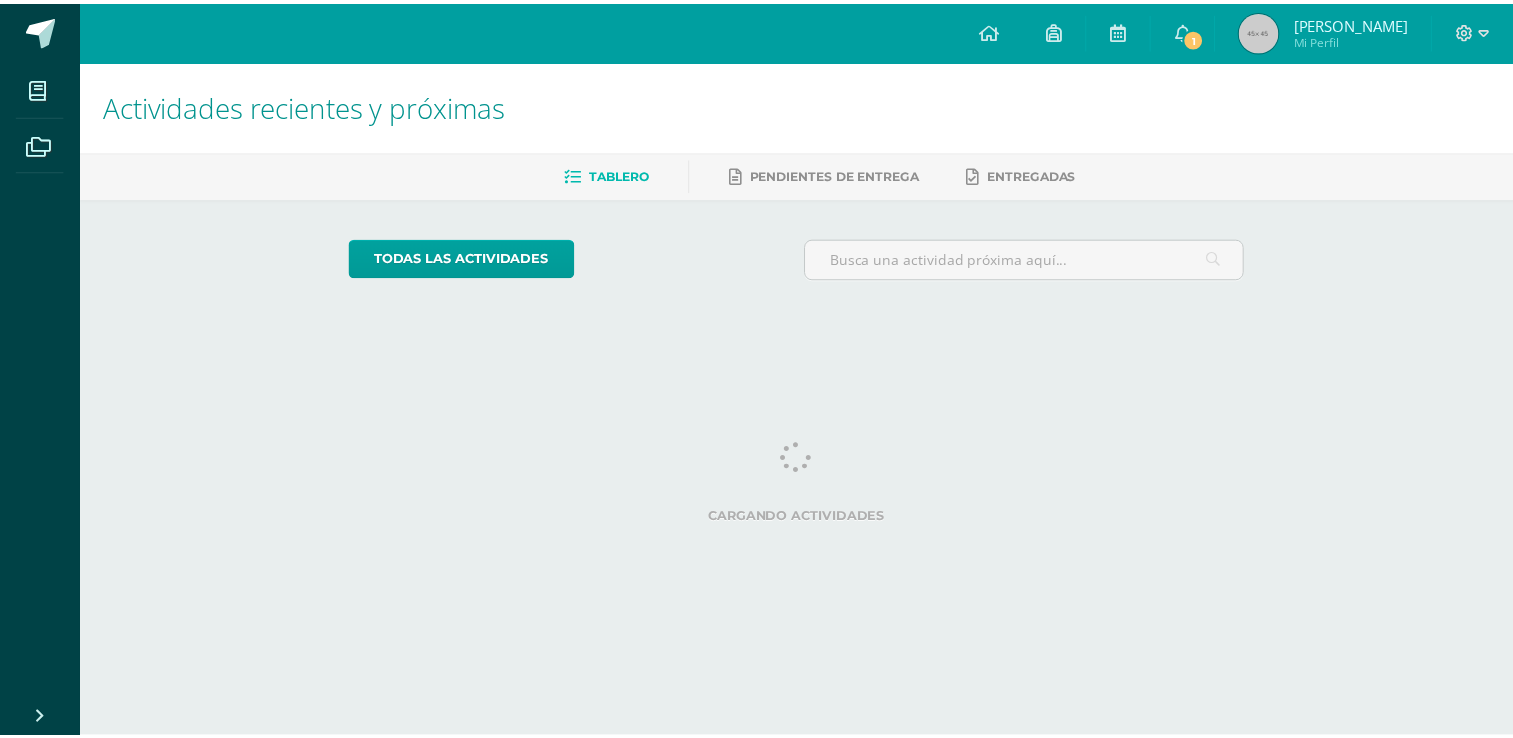 scroll, scrollTop: 0, scrollLeft: 0, axis: both 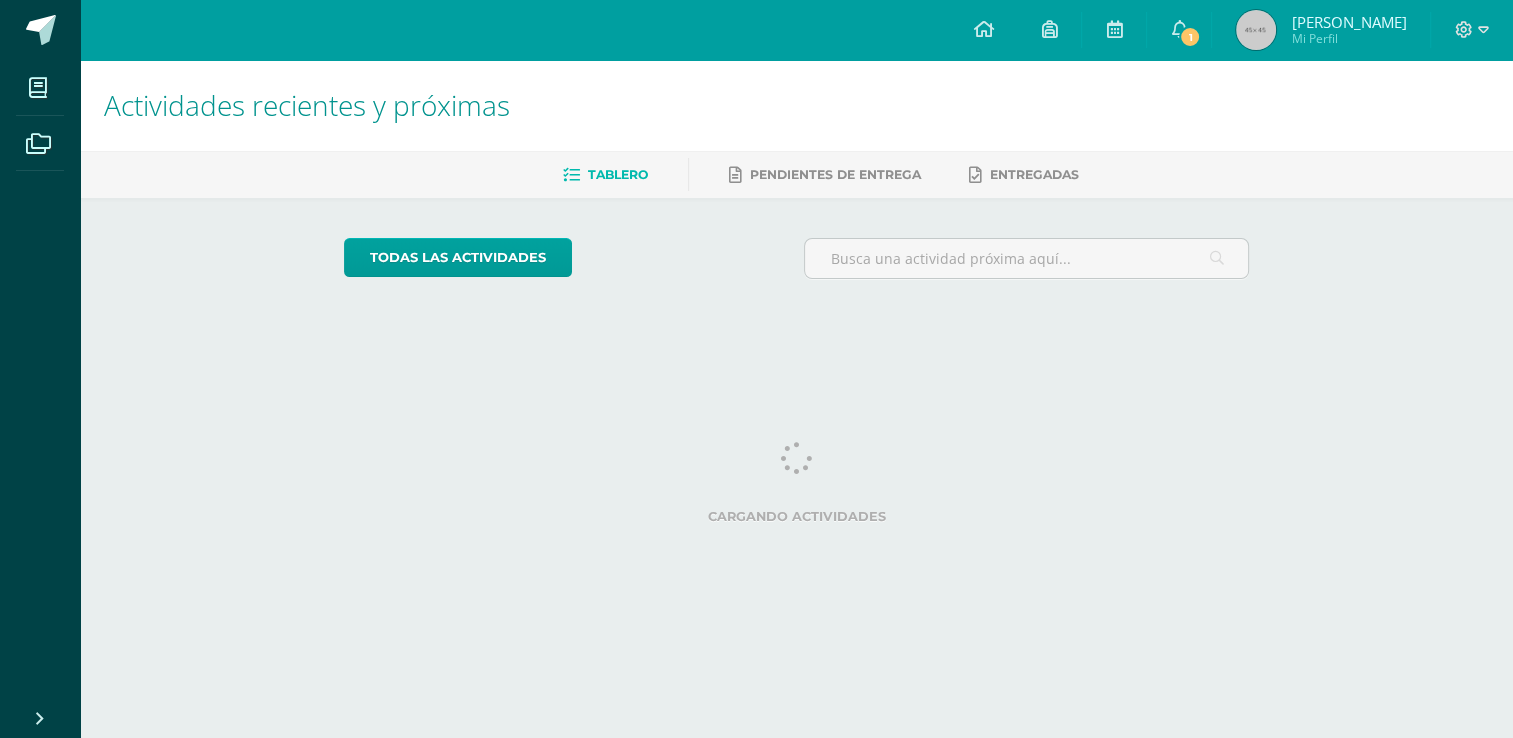 click on "[PERSON_NAME]" at bounding box center [1348, 22] 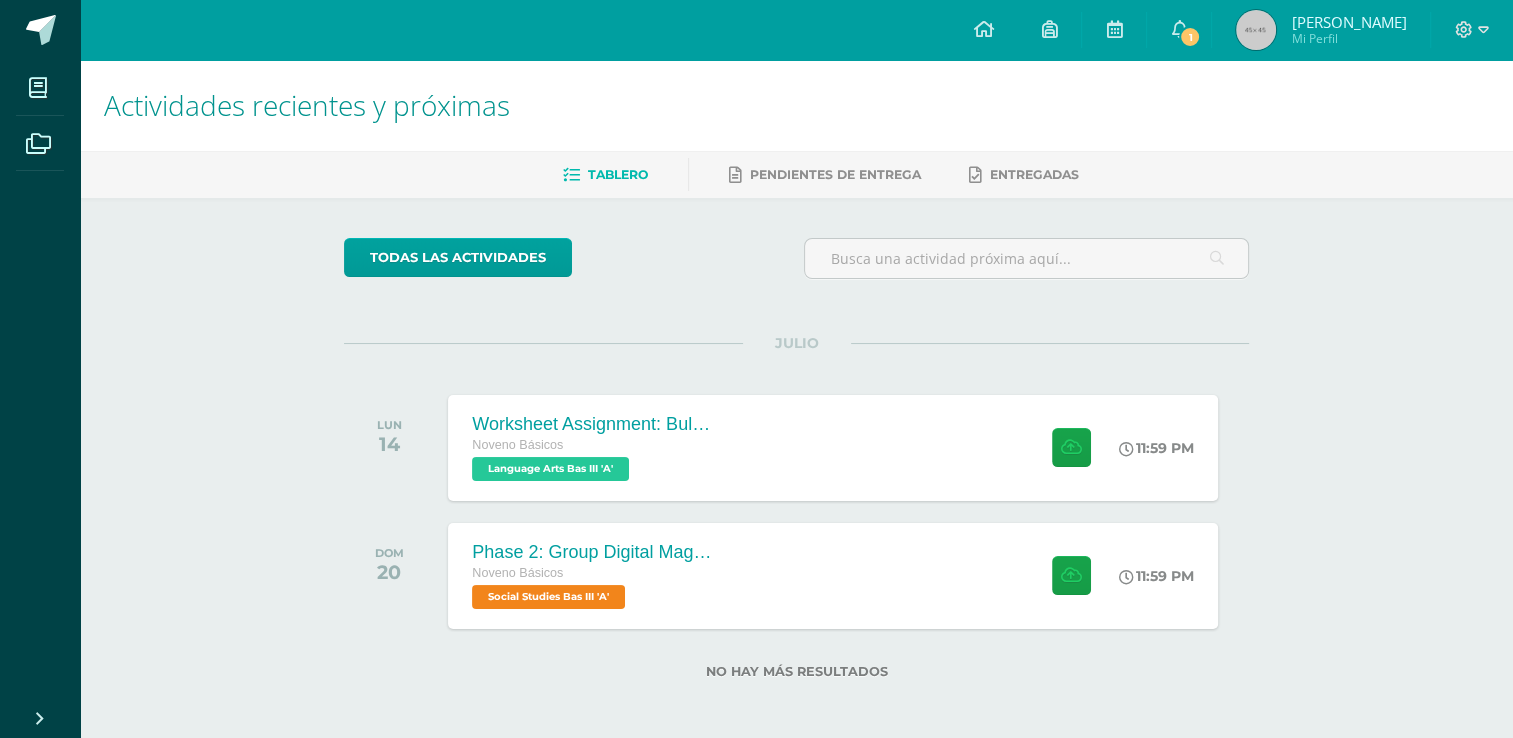click on "[PERSON_NAME]" at bounding box center (1348, 22) 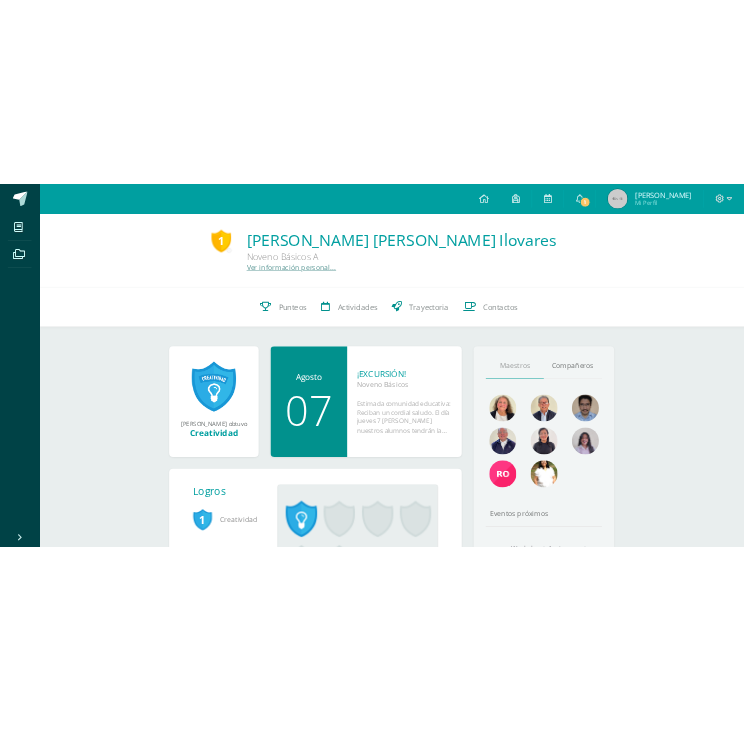 scroll, scrollTop: 0, scrollLeft: 0, axis: both 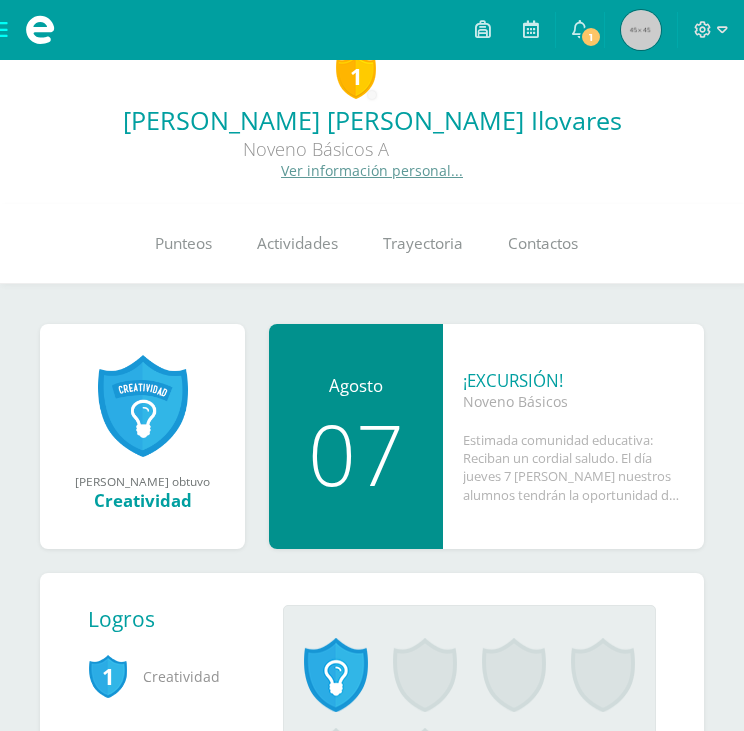 click on "Ver información personal..." at bounding box center [372, 170] 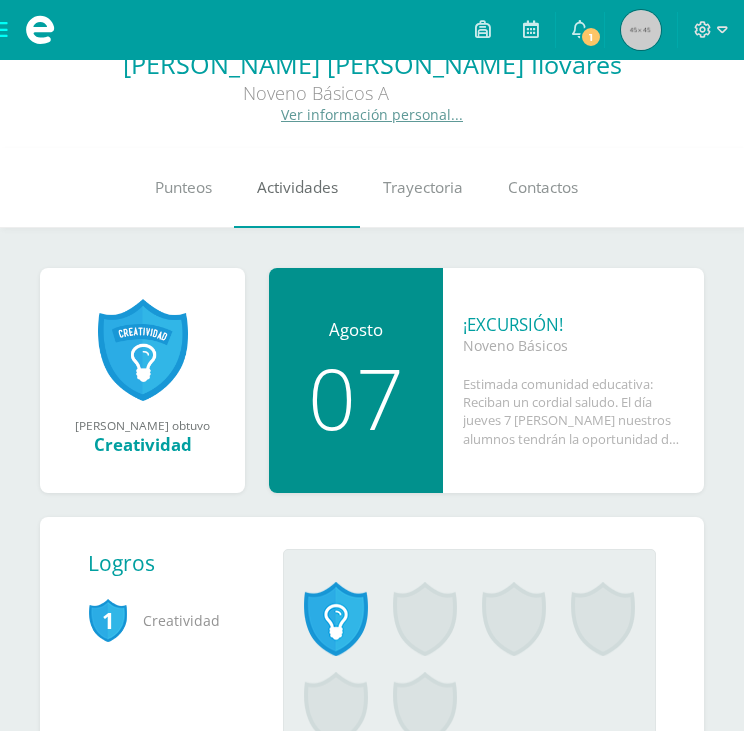 scroll, scrollTop: 0, scrollLeft: 0, axis: both 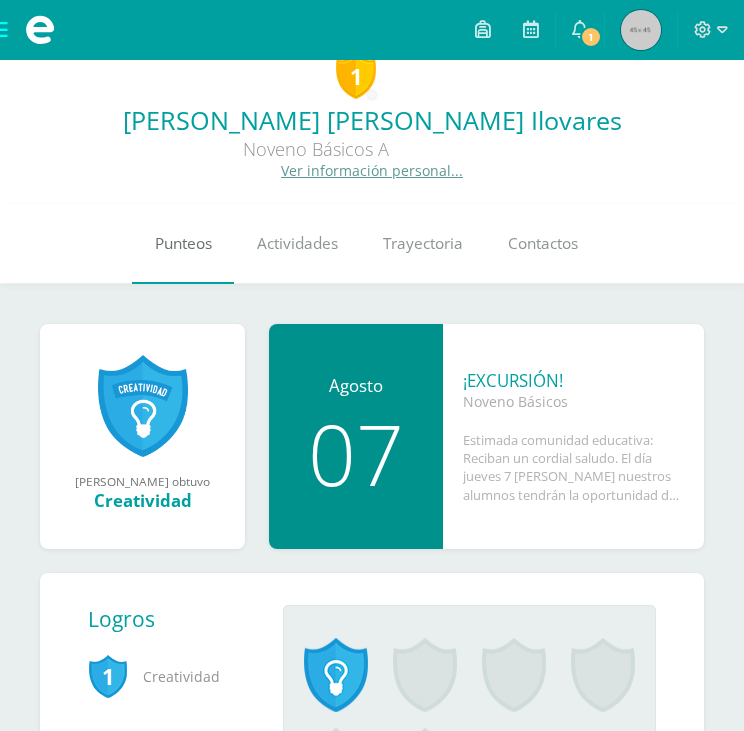 click on "Punteos" at bounding box center [183, 244] 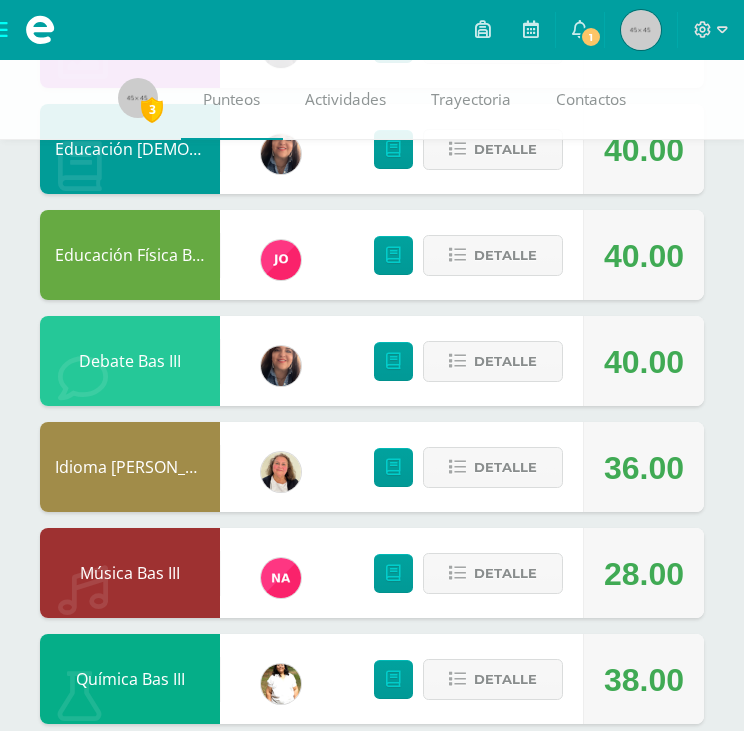 scroll, scrollTop: 1000, scrollLeft: 0, axis: vertical 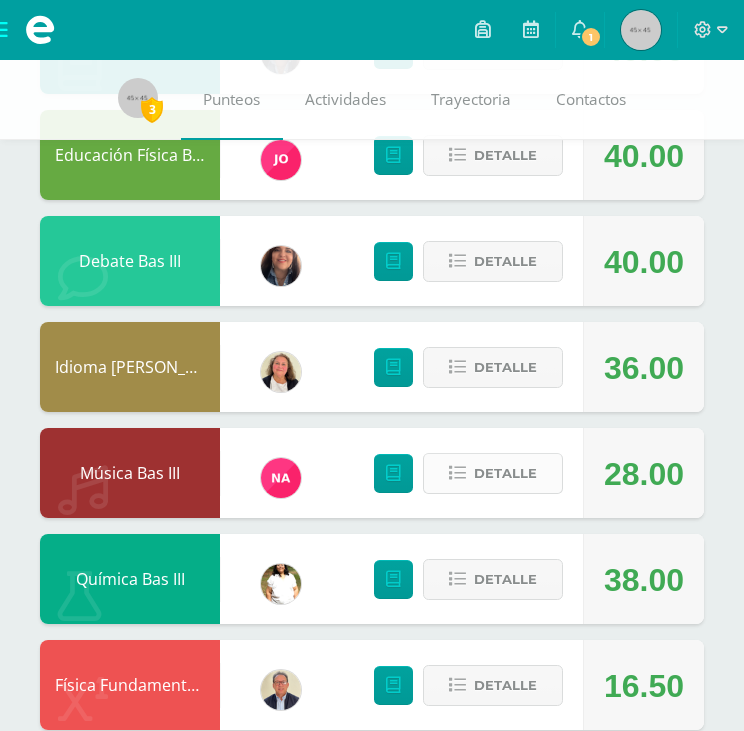 click on "Detalle" at bounding box center (505, 473) 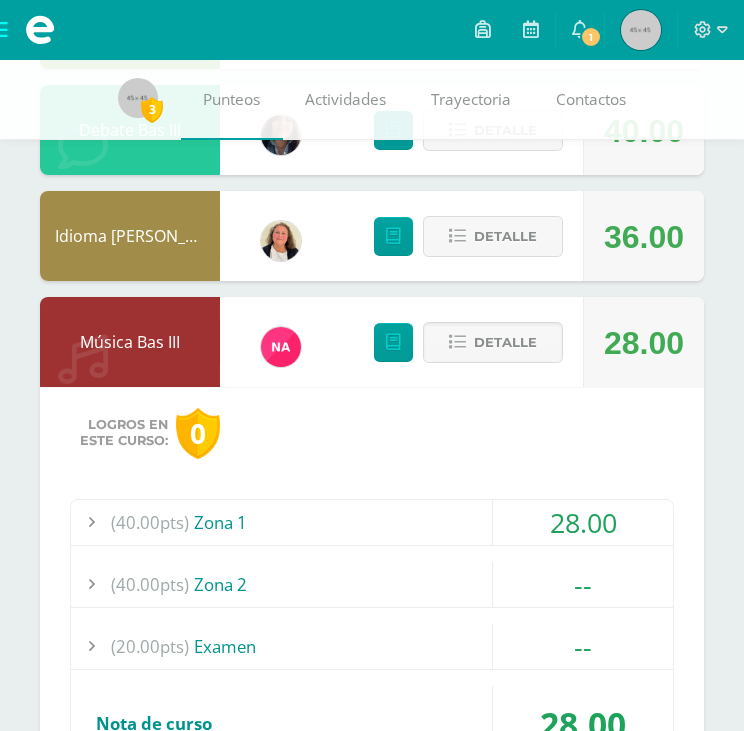 scroll, scrollTop: 1200, scrollLeft: 0, axis: vertical 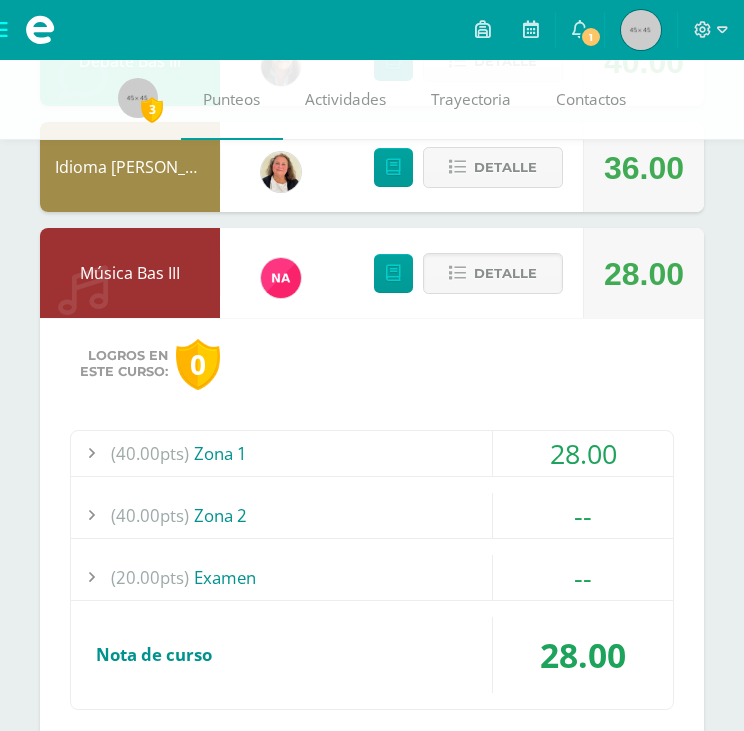 click on "Logros en
este curso:
0
(40.00pts)
Zona 1
28.00
(5.0pts)  Carátula
4.00
(100%)" at bounding box center (372, 541) 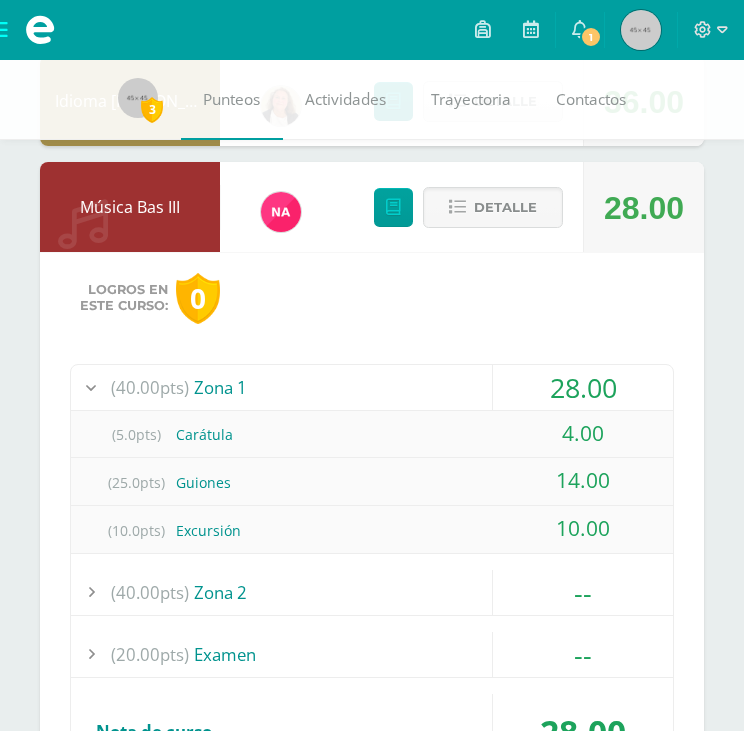 scroll, scrollTop: 1300, scrollLeft: 0, axis: vertical 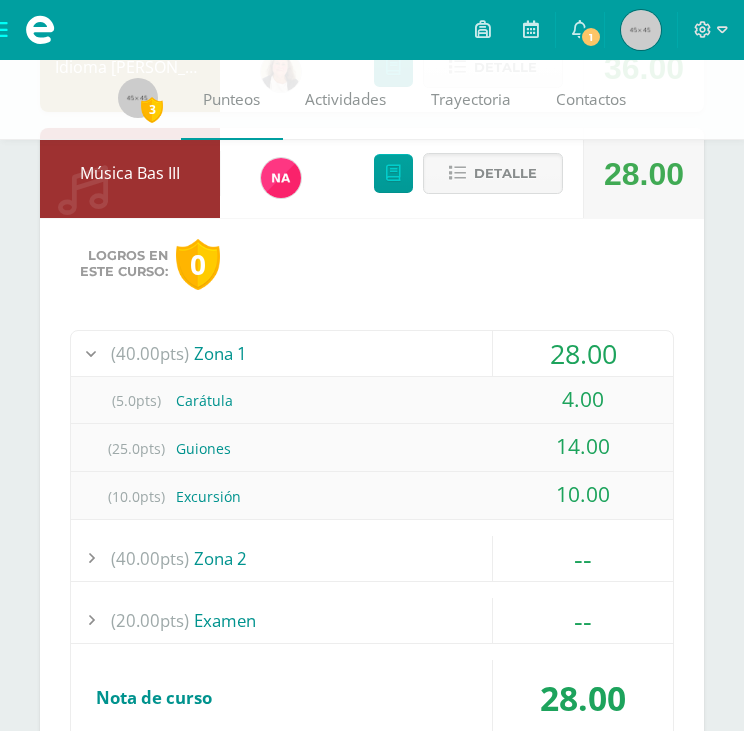 click on "28.00" at bounding box center [583, 353] 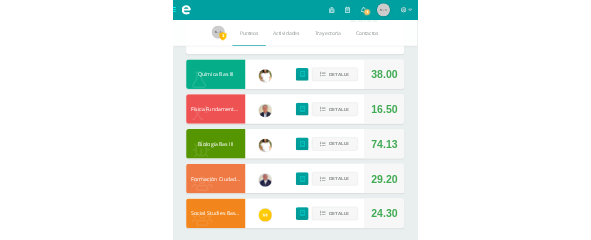 scroll, scrollTop: 1740, scrollLeft: 0, axis: vertical 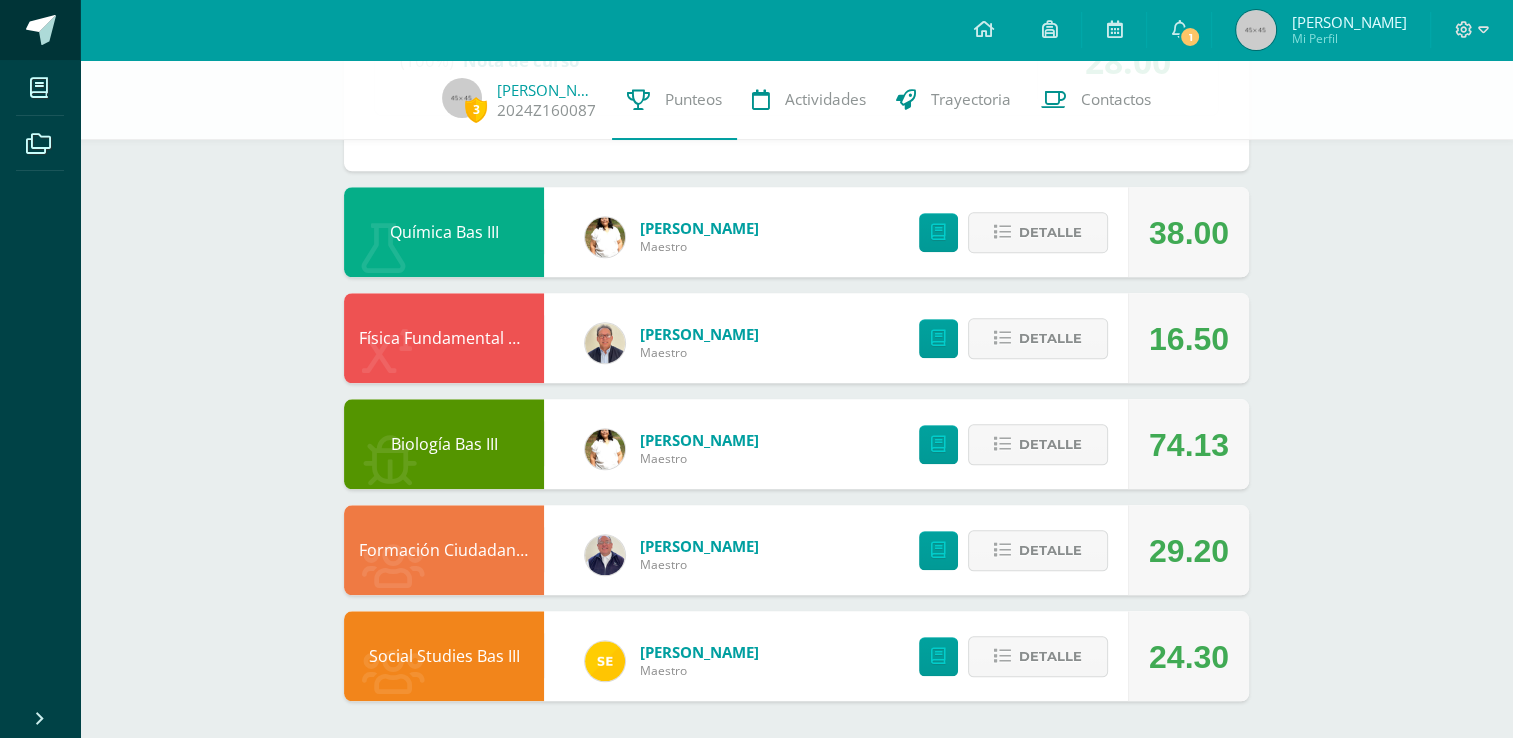 click at bounding box center (41, 30) 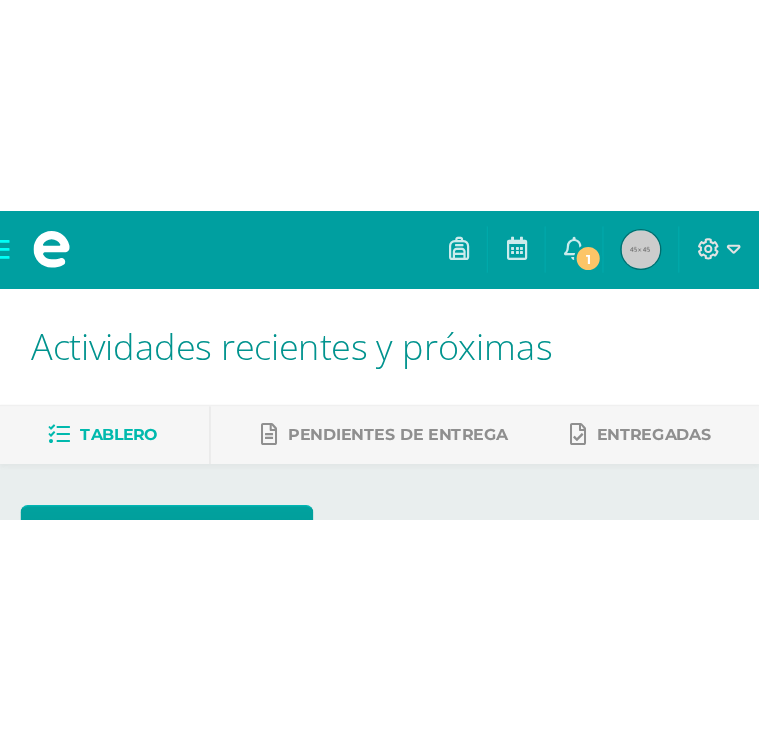 scroll, scrollTop: 0, scrollLeft: 0, axis: both 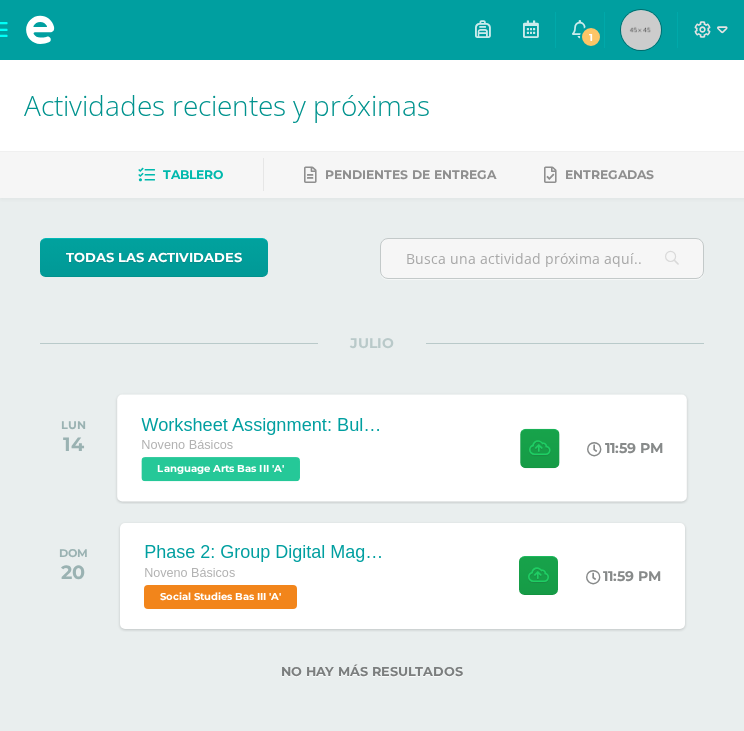 click on "Worksheet Assignment: Bully - Podcast from Radiotopia/PRX
Noveno Básicos
Language Arts  Bas III 'A'" at bounding box center [262, 447] 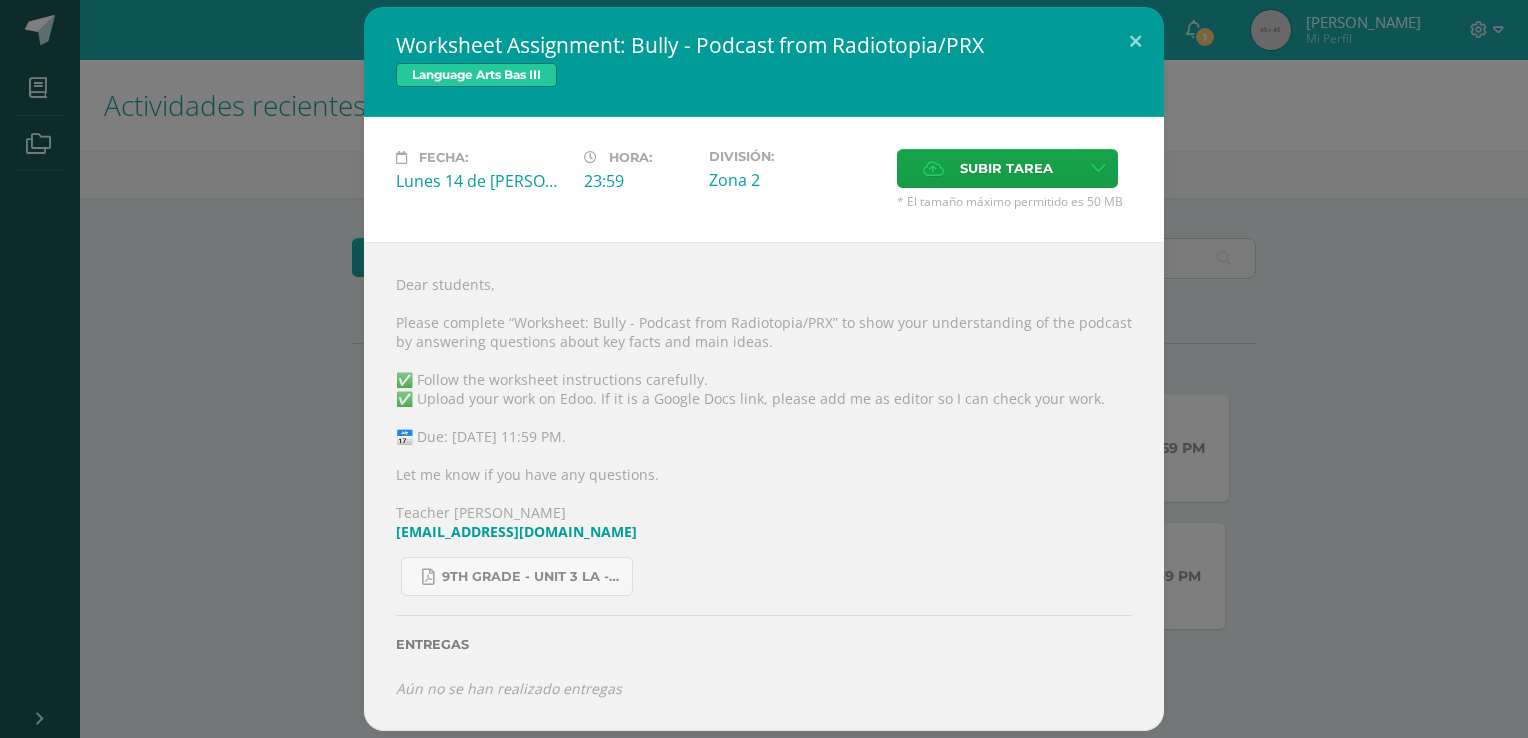 scroll, scrollTop: 0, scrollLeft: 0, axis: both 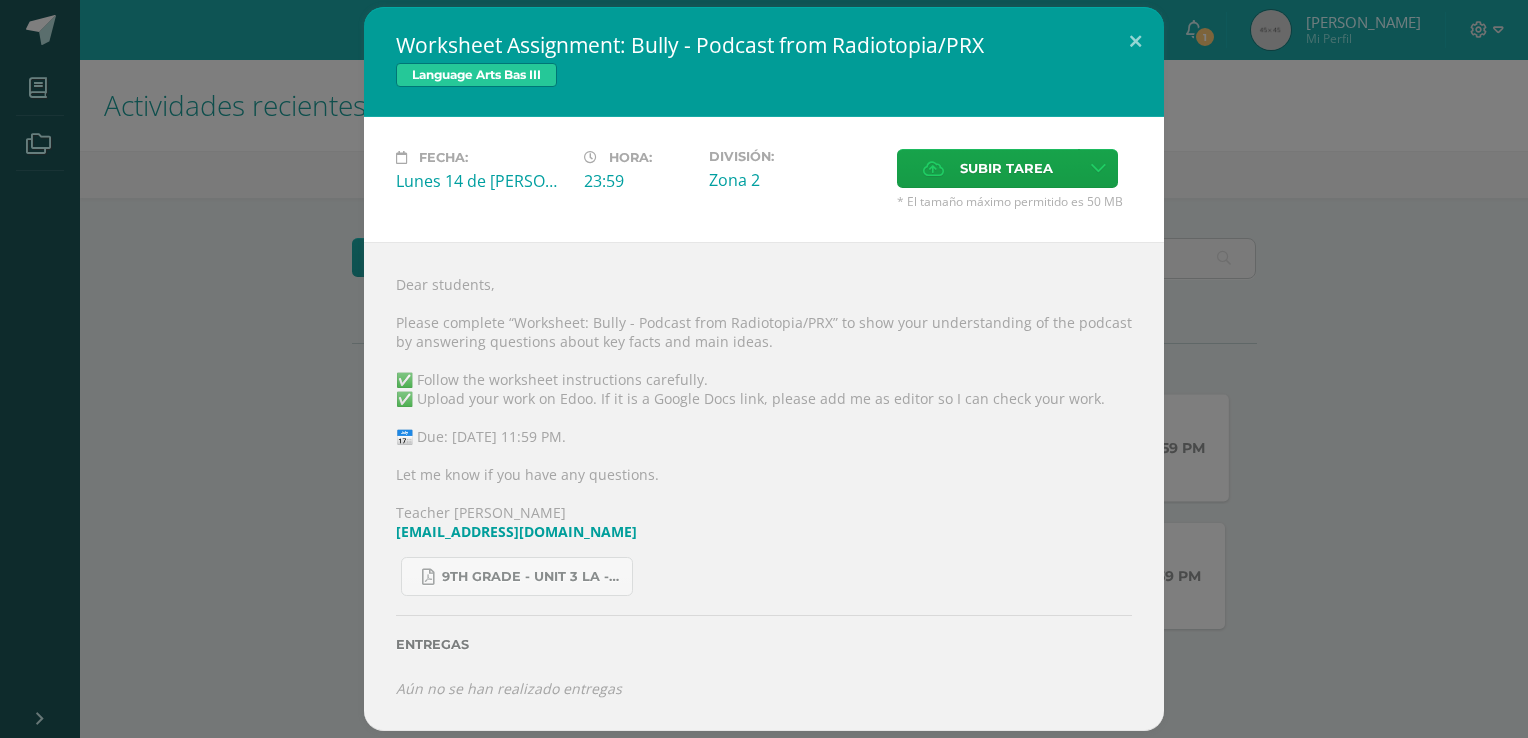 click on "Worksheet Assignment: Bully - Podcast from Radiotopia/PRX
Language Arts  Bas III
Fecha:
Lunes 14 de [PERSON_NAME]:
23:59
División:
Cancelar" at bounding box center (764, 368) 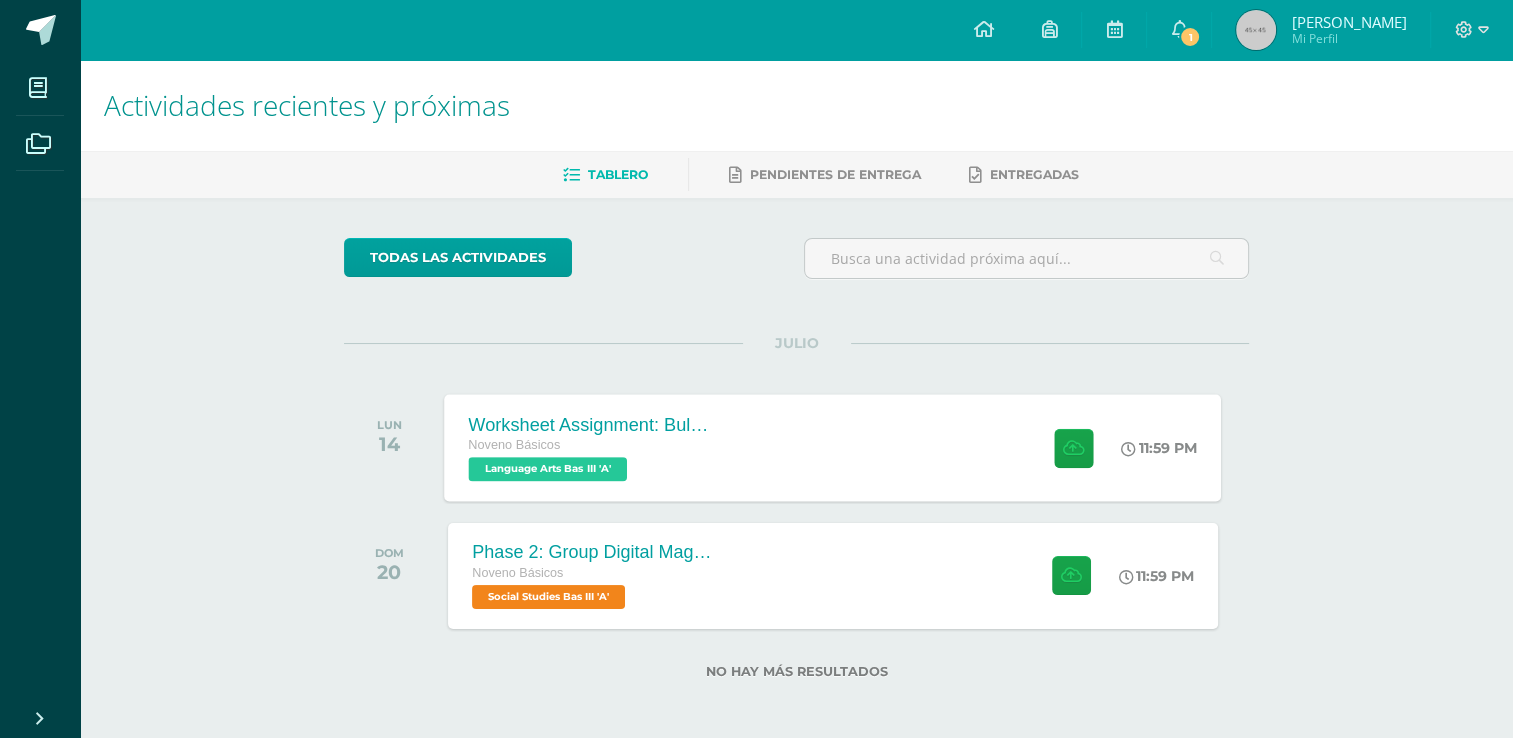 click on "Worksheet Assignment: Bully - Podcast from Radiotopia/PRX
Noveno Básicos
Language Arts  Bas III 'A'
11:59 PM
Worksheet Assignment: Bully - Podcast from Radiotopia/PRX
Language Arts  Bas III" at bounding box center (833, 447) 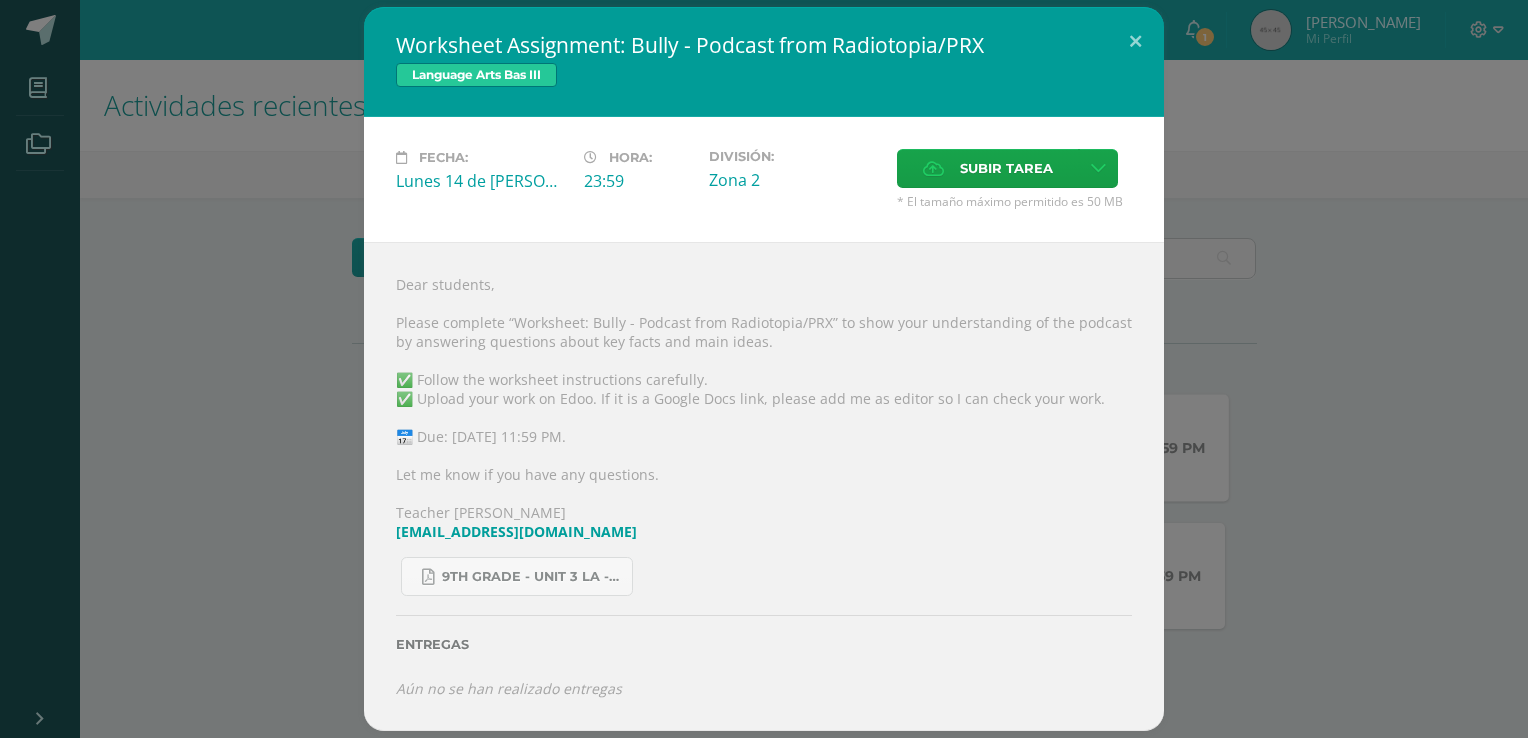 click on "Dear students, Please complete “Worksheet: Bully - Podcast from Radiotopia/PRX” to show your understanding of the podcast by answering questions about key facts and main ideas. ✅ Follow the worksheet instructions carefully. ✅ Upload your work on Edoo. If it is a Google Docs link, please add me as editor so I can check your work. 📅 Due: [DATE] 11:59 PM. Let me know if you have any questions. Teacher [PERSON_NAME] [EMAIL_ADDRESS][DOMAIN_NAME]
9th Grade - Unit 3 LA - Worksheet Assignment - Bully Podcast from Radiotopia_PRX.pdf
Entregas
Aún no [PERSON_NAME] realizado entregas
?" at bounding box center [764, 486] 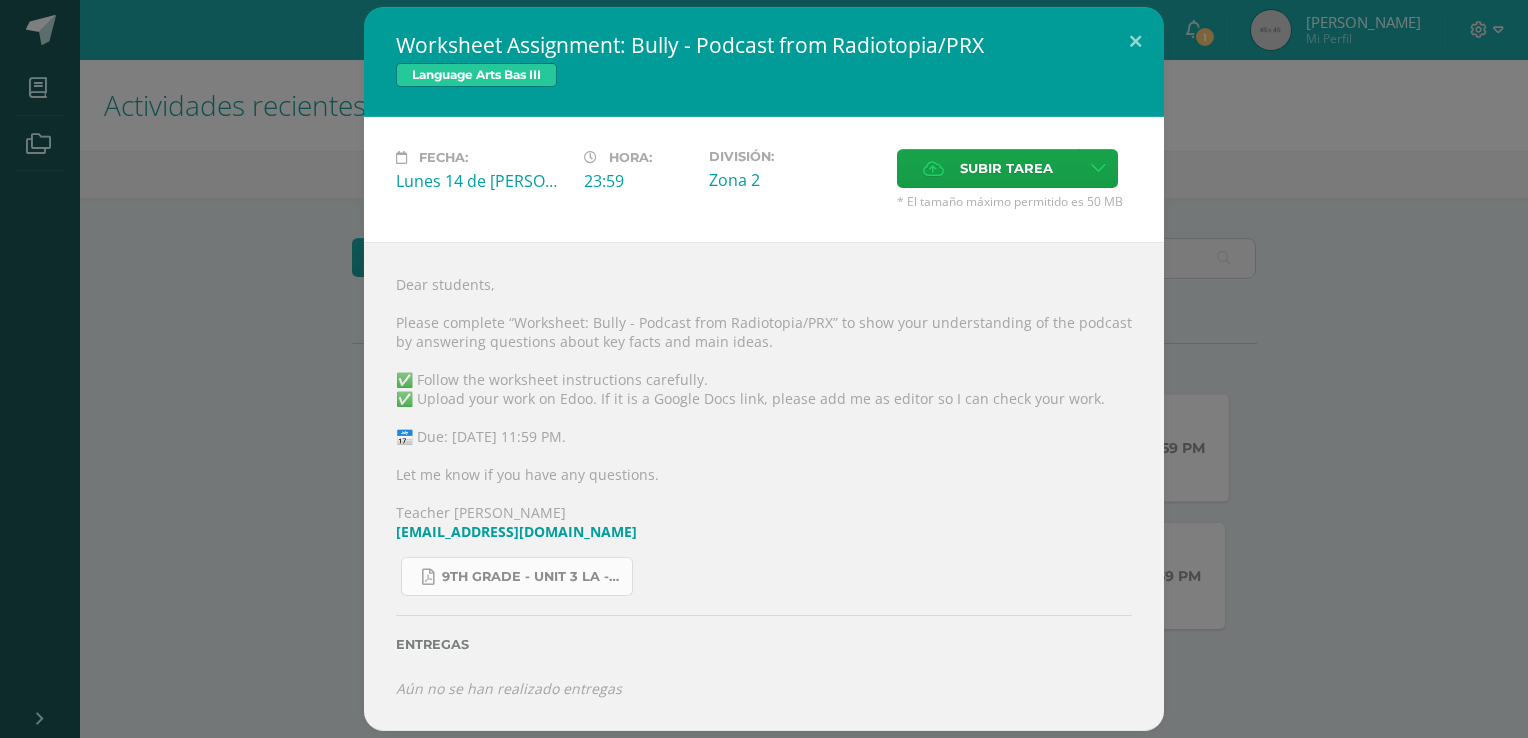 click on "9th Grade - Unit 3 LA - Worksheet Assignment - Bully Podcast from Radiotopia_PRX.pdf" at bounding box center [532, 577] 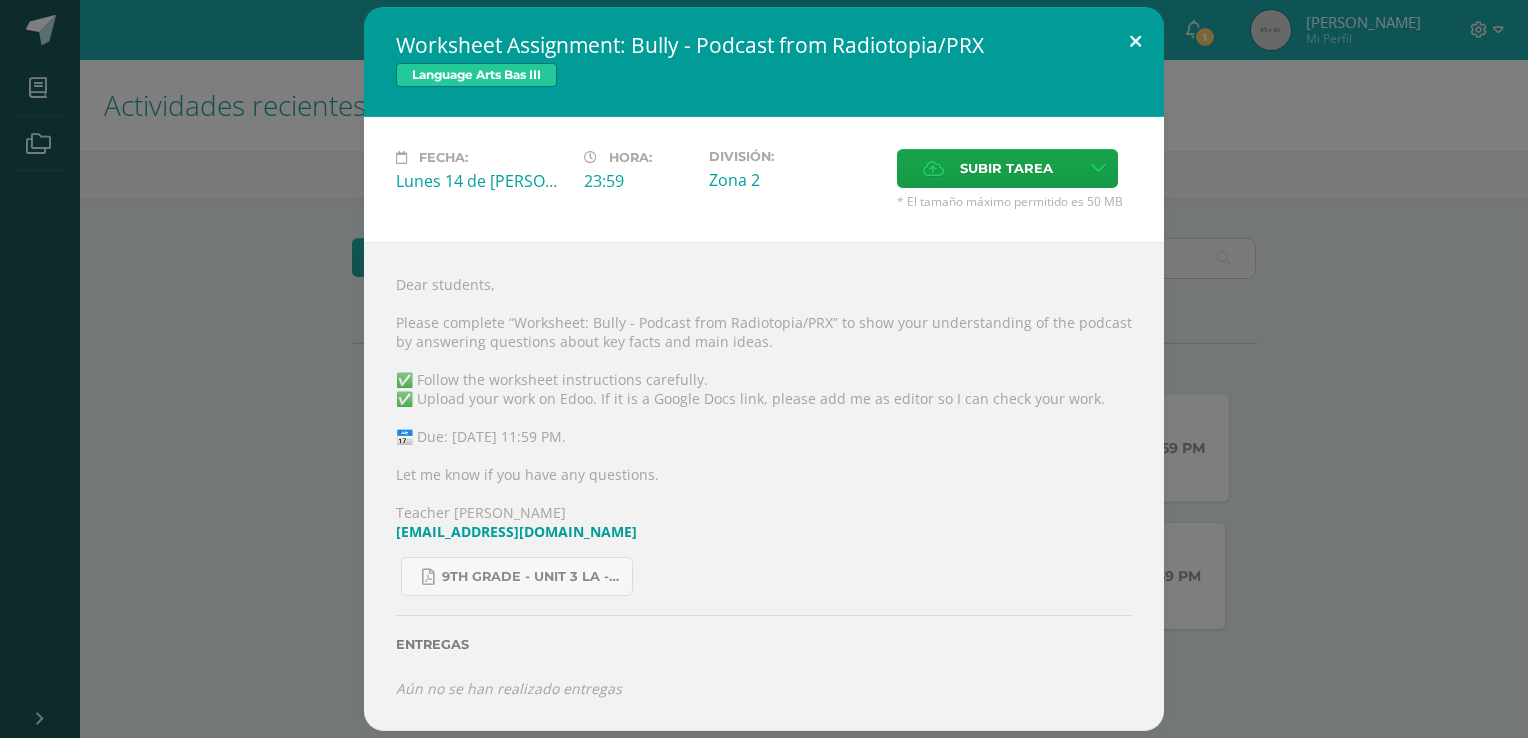 type 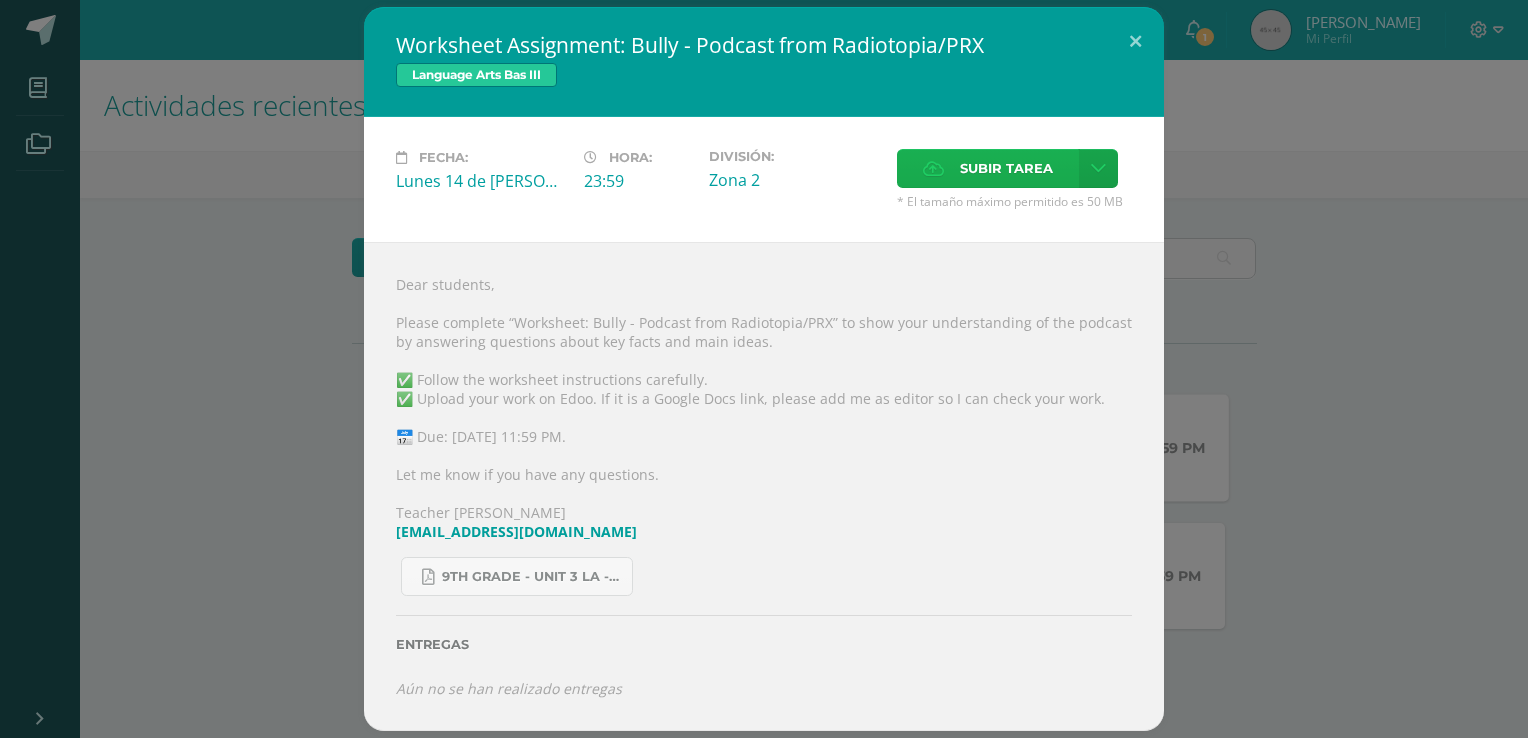 click on "Subir tarea" at bounding box center [988, 168] 